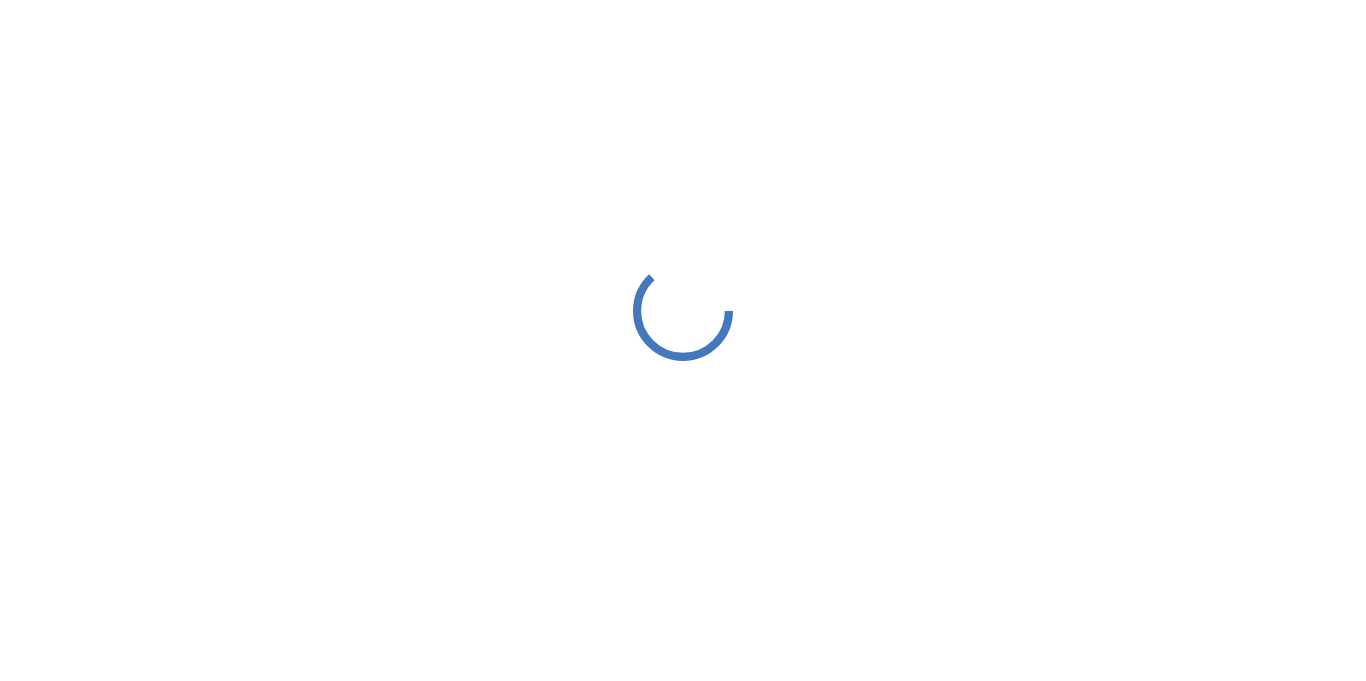 scroll, scrollTop: 0, scrollLeft: 0, axis: both 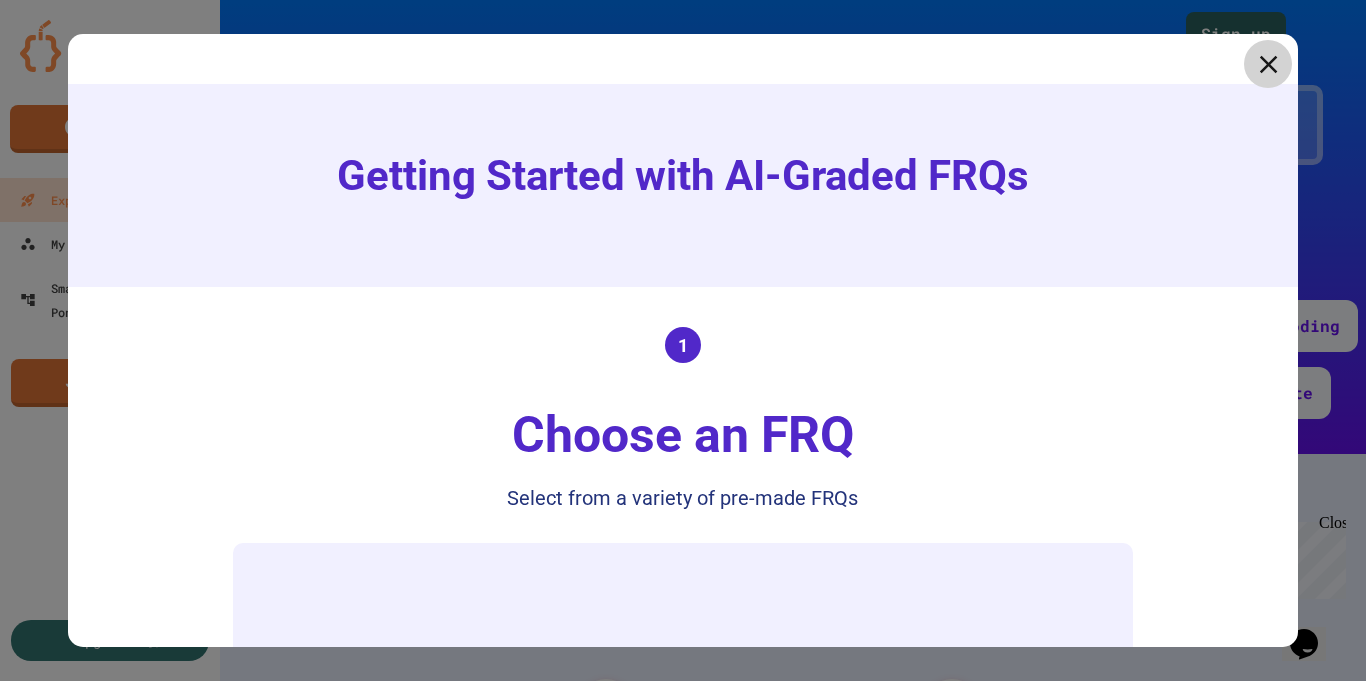 click 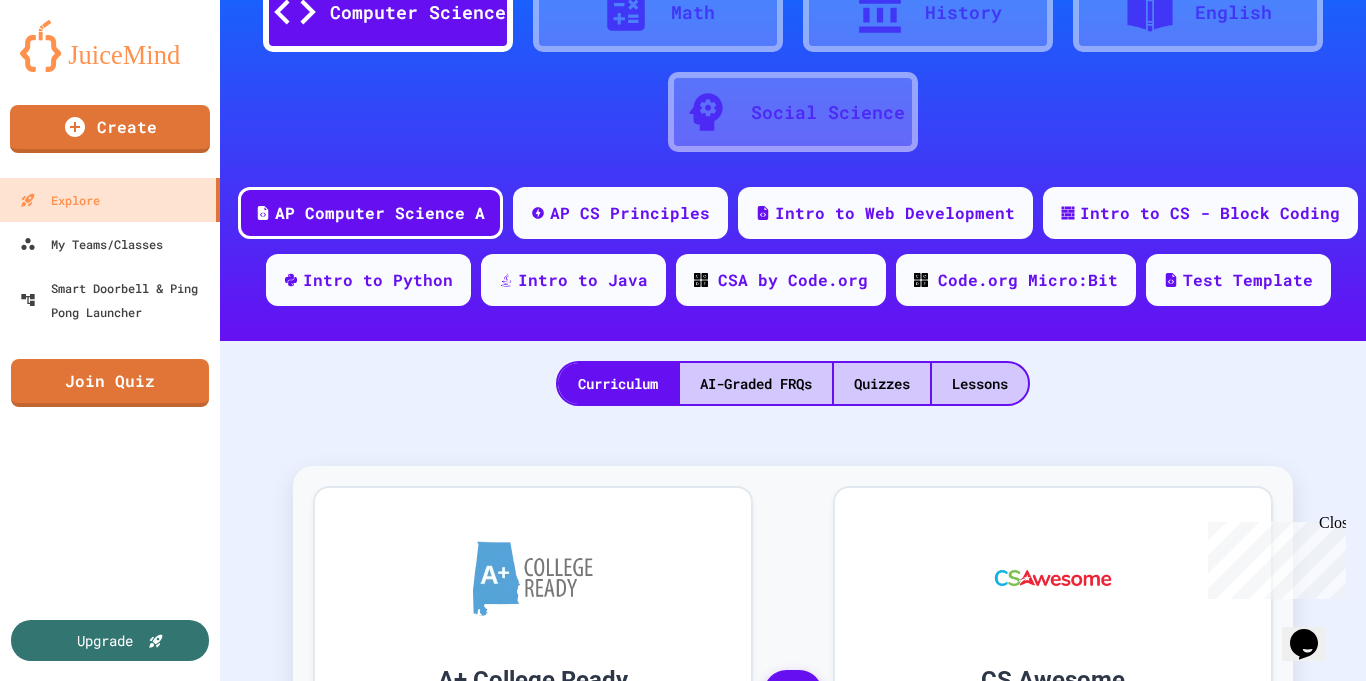 scroll, scrollTop: 51, scrollLeft: 0, axis: vertical 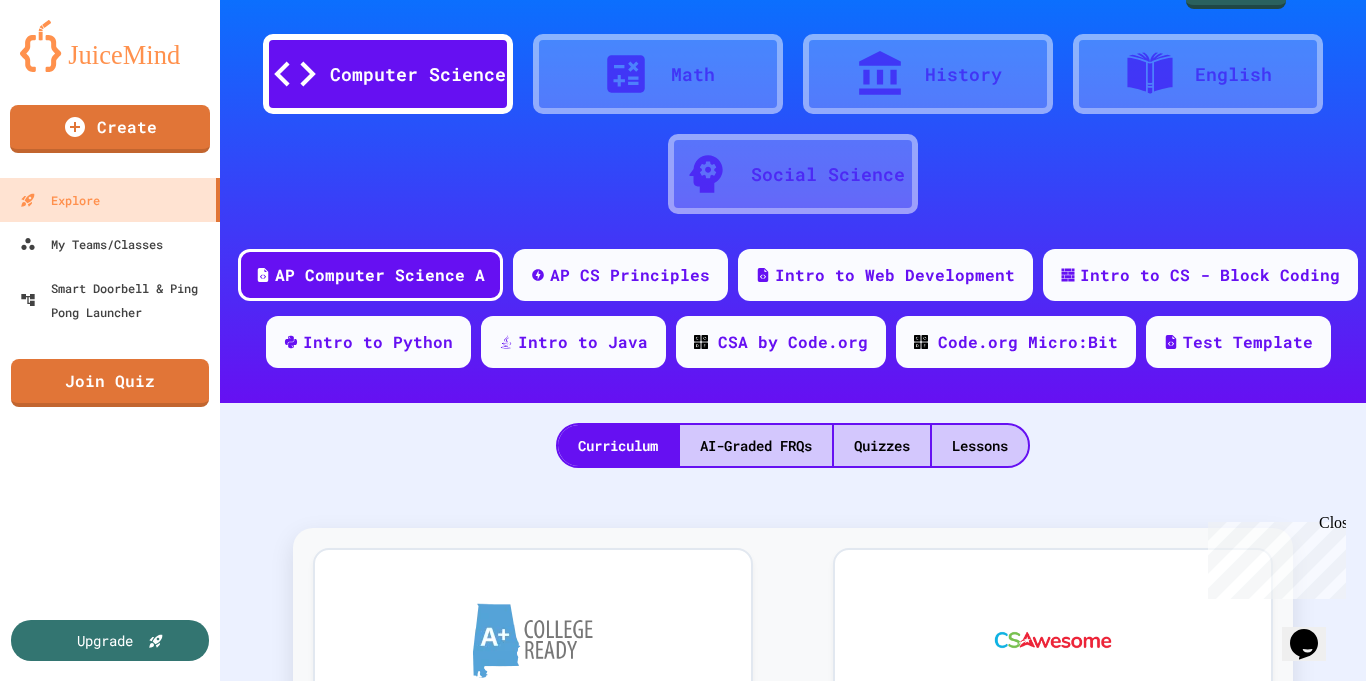 click on "Social Science" at bounding box center [828, 174] 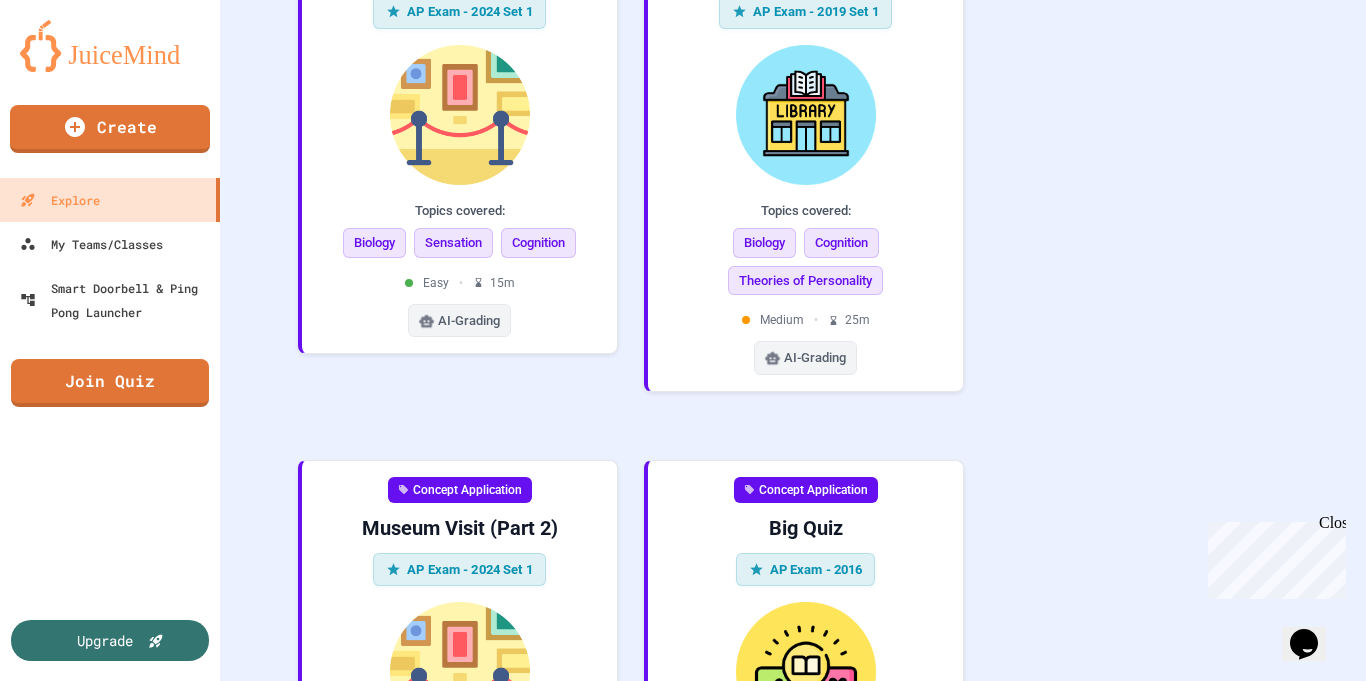 scroll, scrollTop: 0, scrollLeft: 0, axis: both 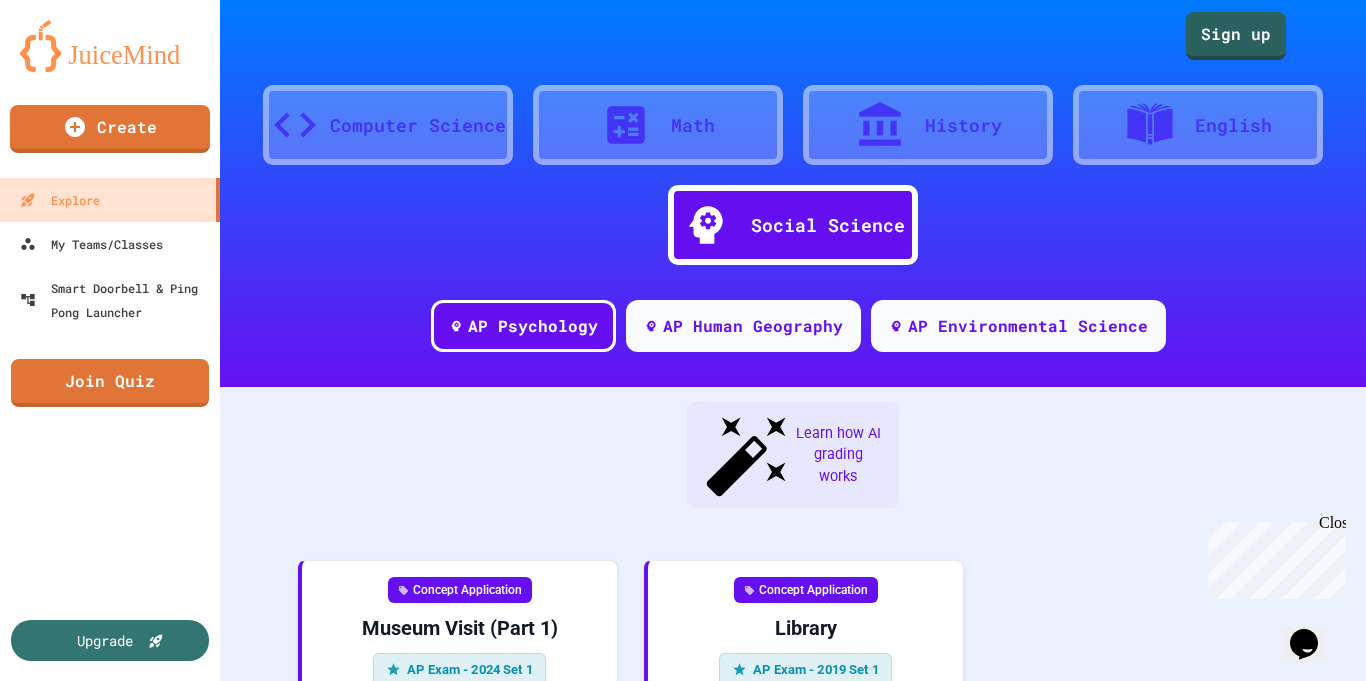 click on "Social Science" at bounding box center (828, 225) 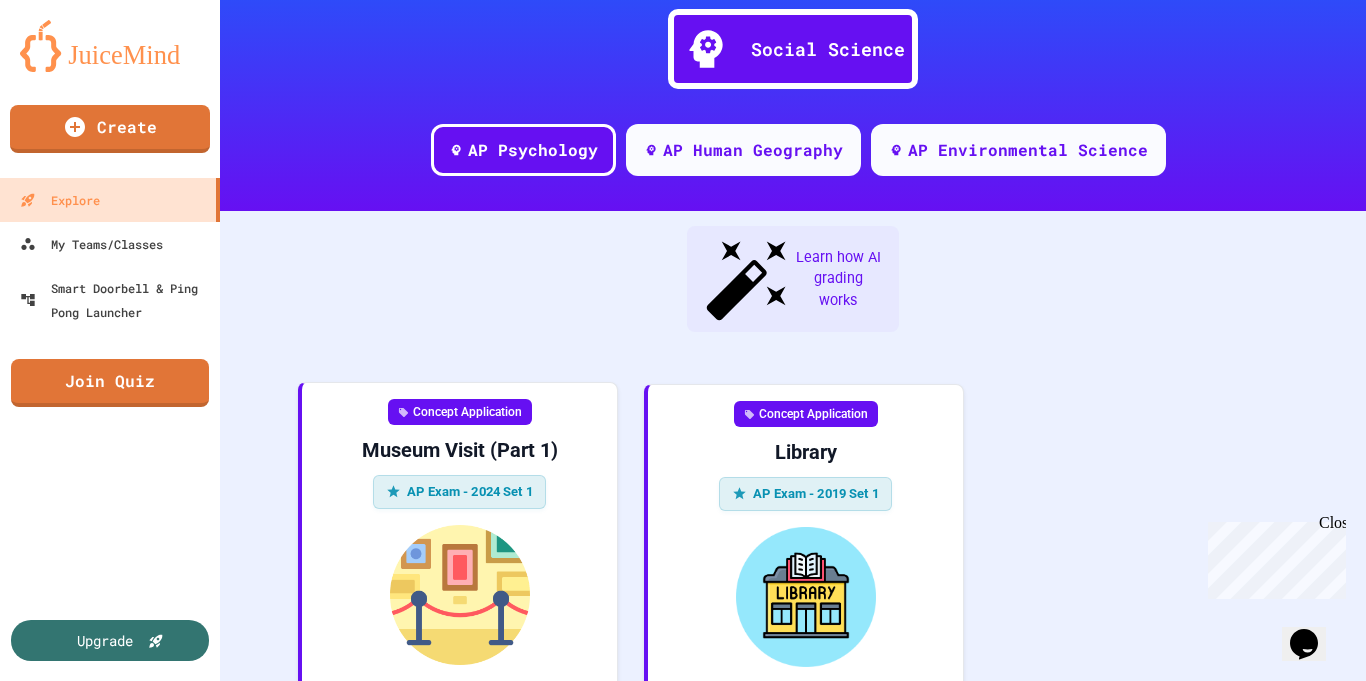 scroll, scrollTop: 286, scrollLeft: 0, axis: vertical 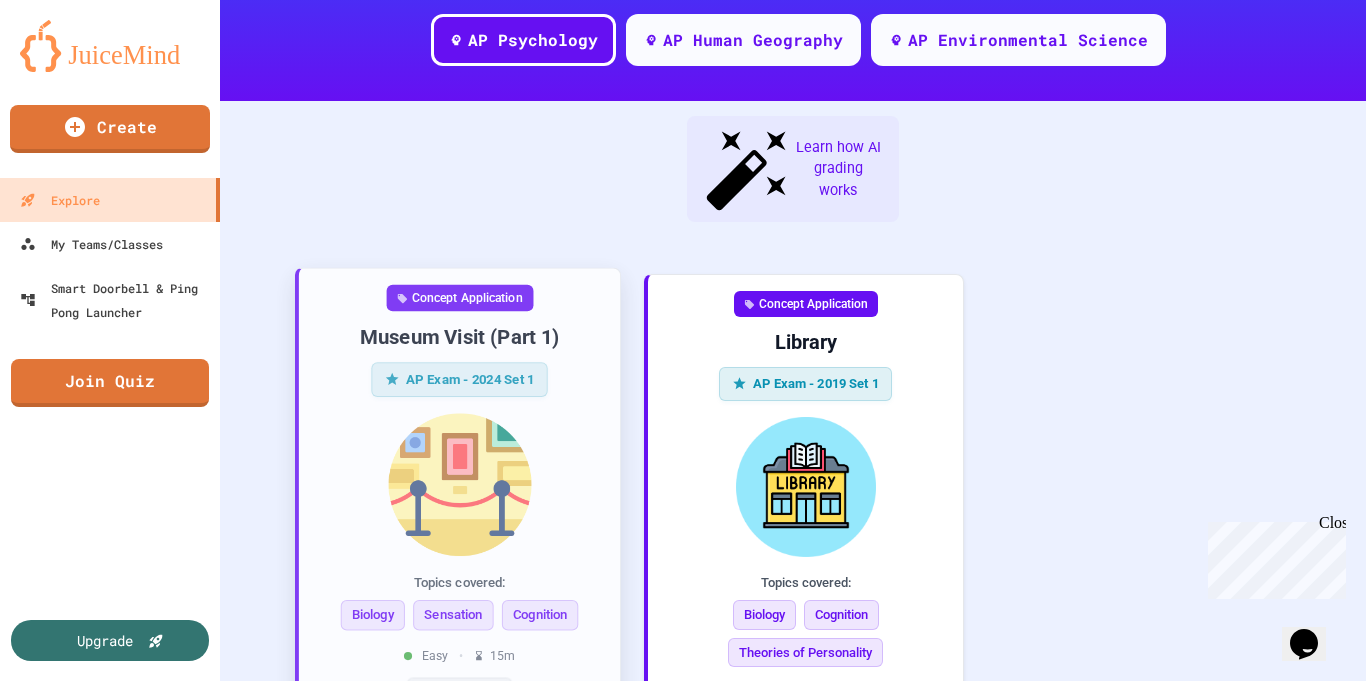 click on "Museum Visit (Part 1)" at bounding box center (459, 337) 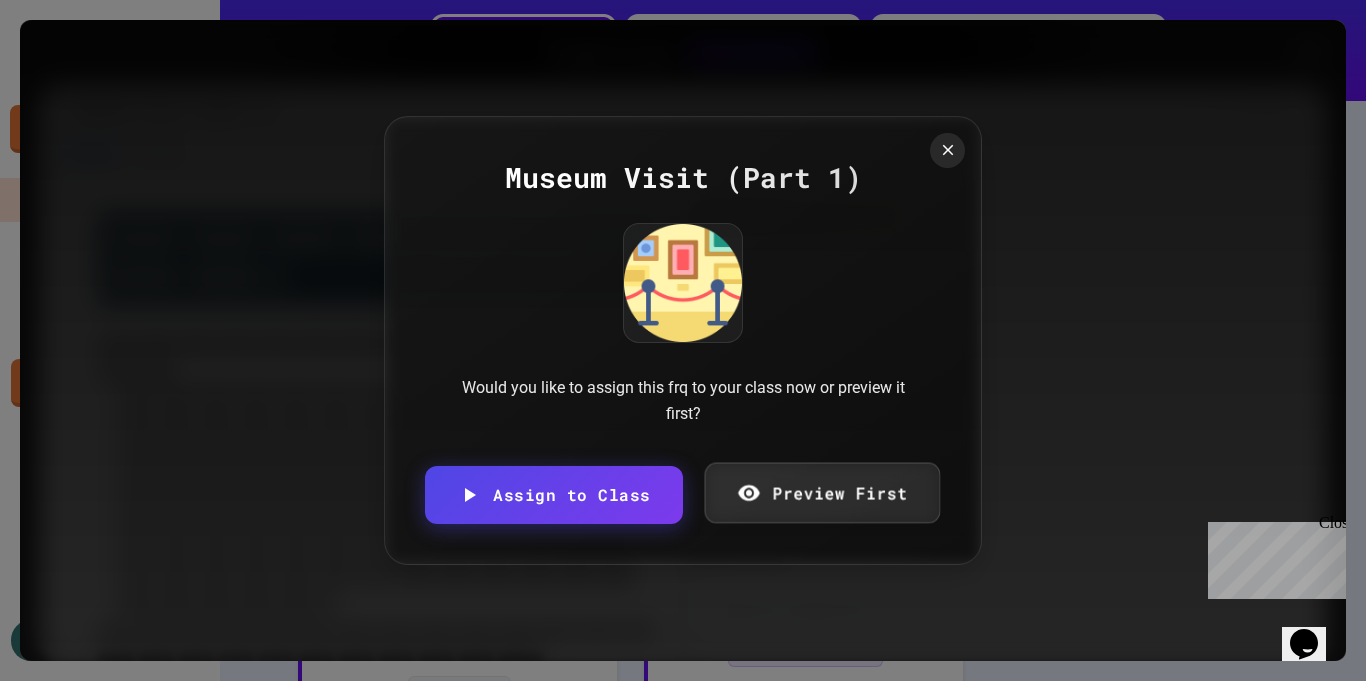 click on "Preview First" at bounding box center (821, 493) 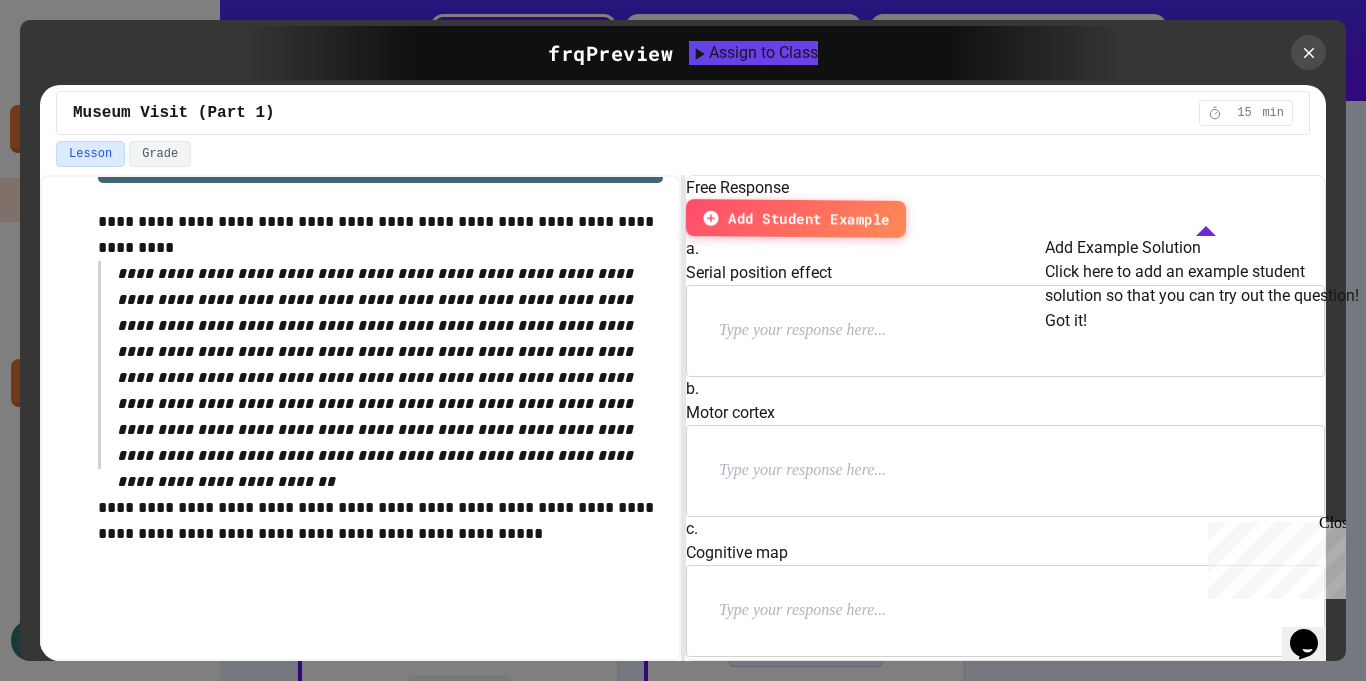 scroll, scrollTop: 124, scrollLeft: 0, axis: vertical 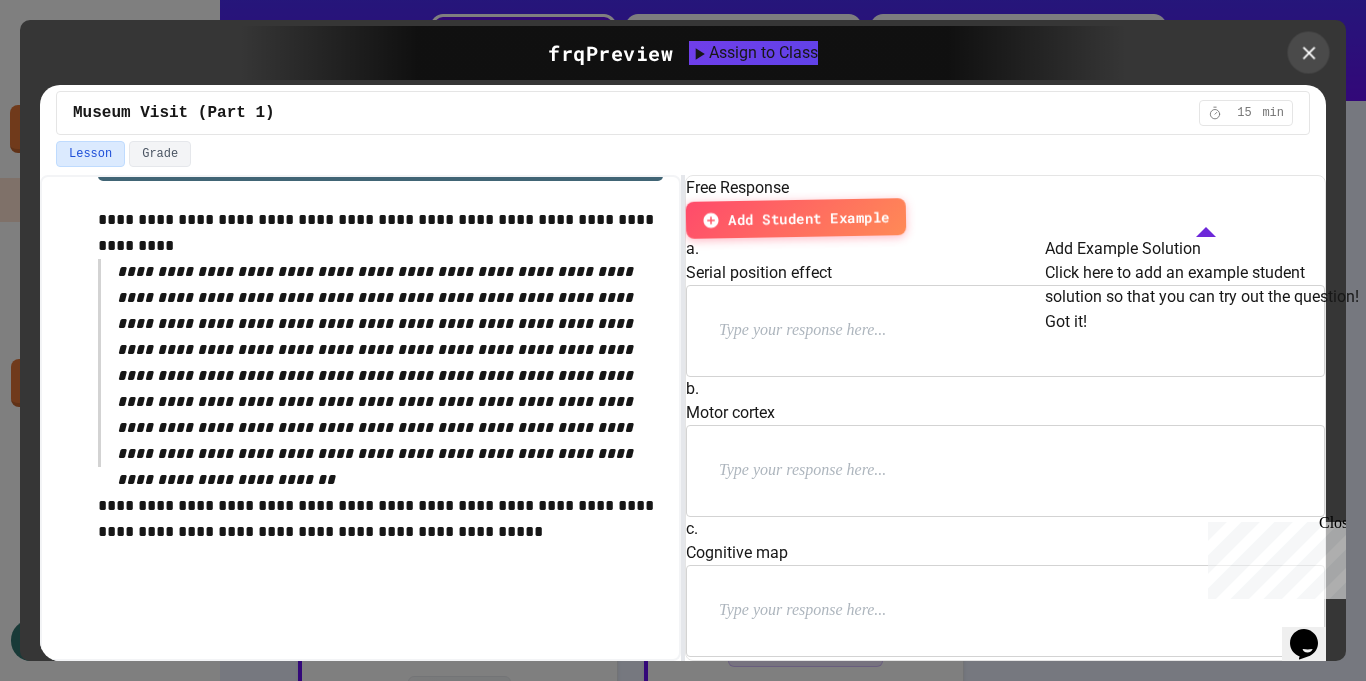 click 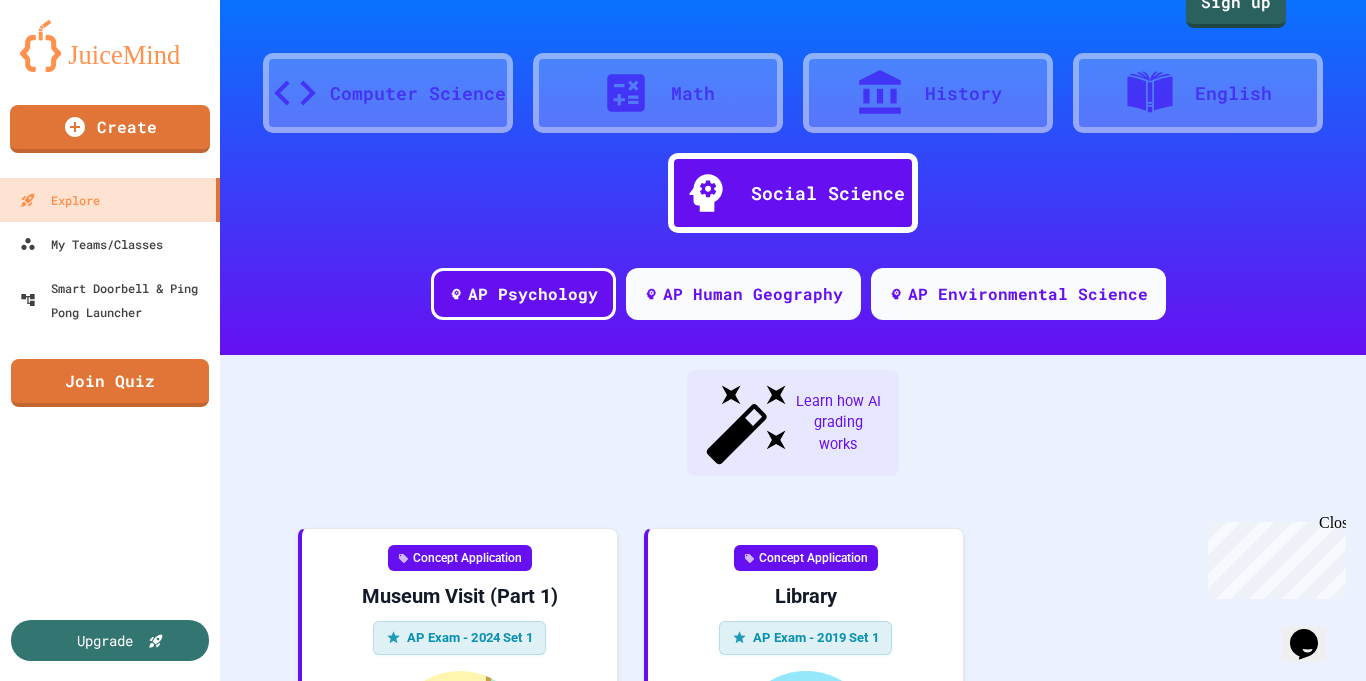 scroll, scrollTop: 0, scrollLeft: 0, axis: both 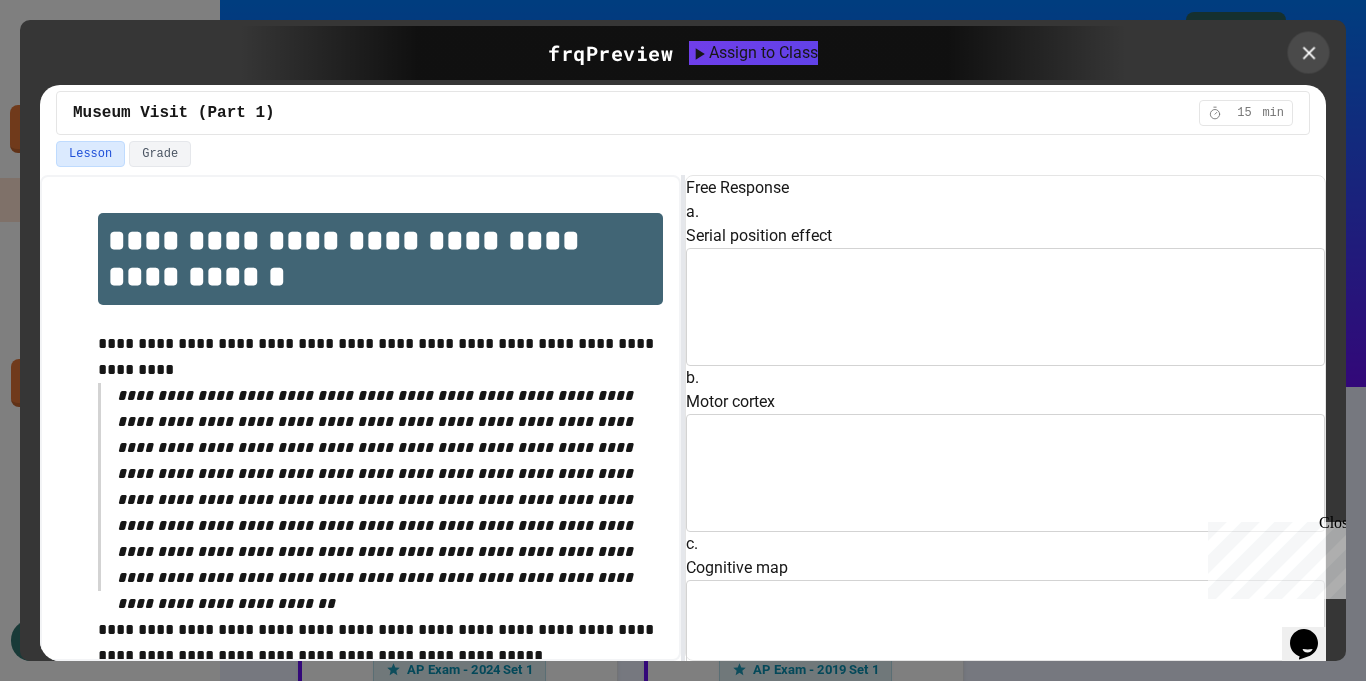click 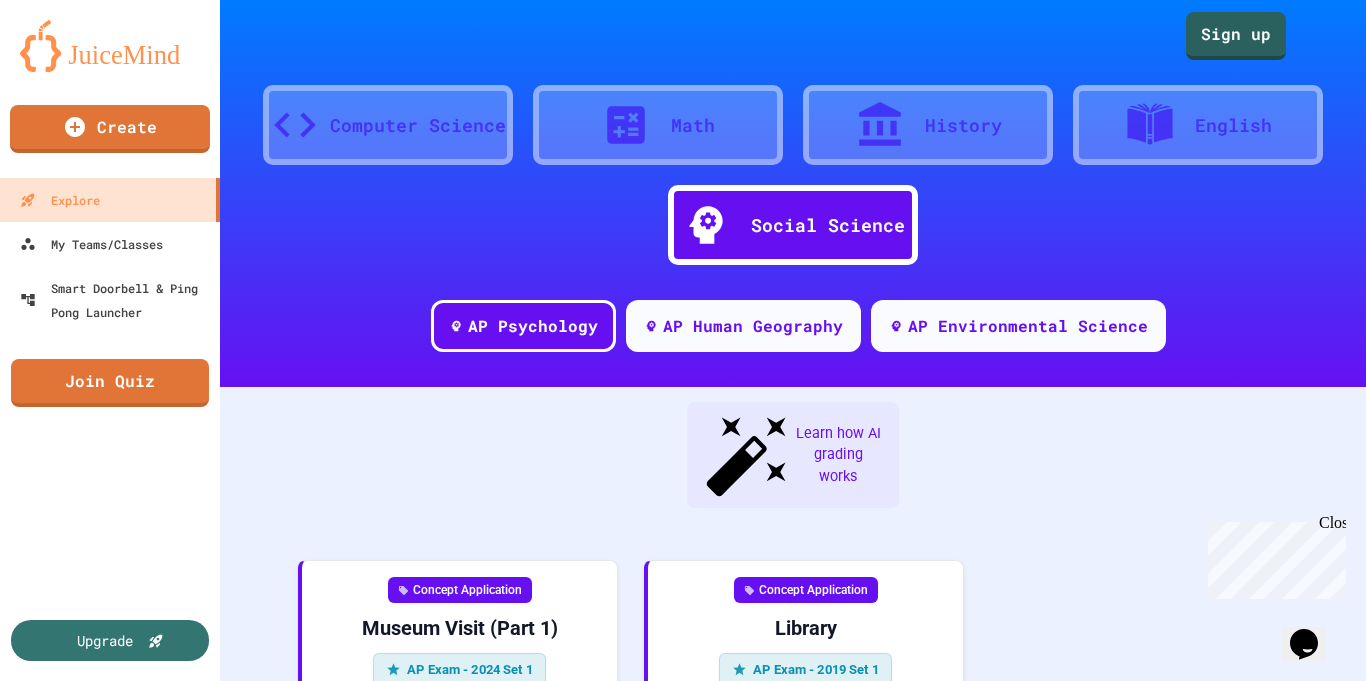 click on "History" at bounding box center [963, 125] 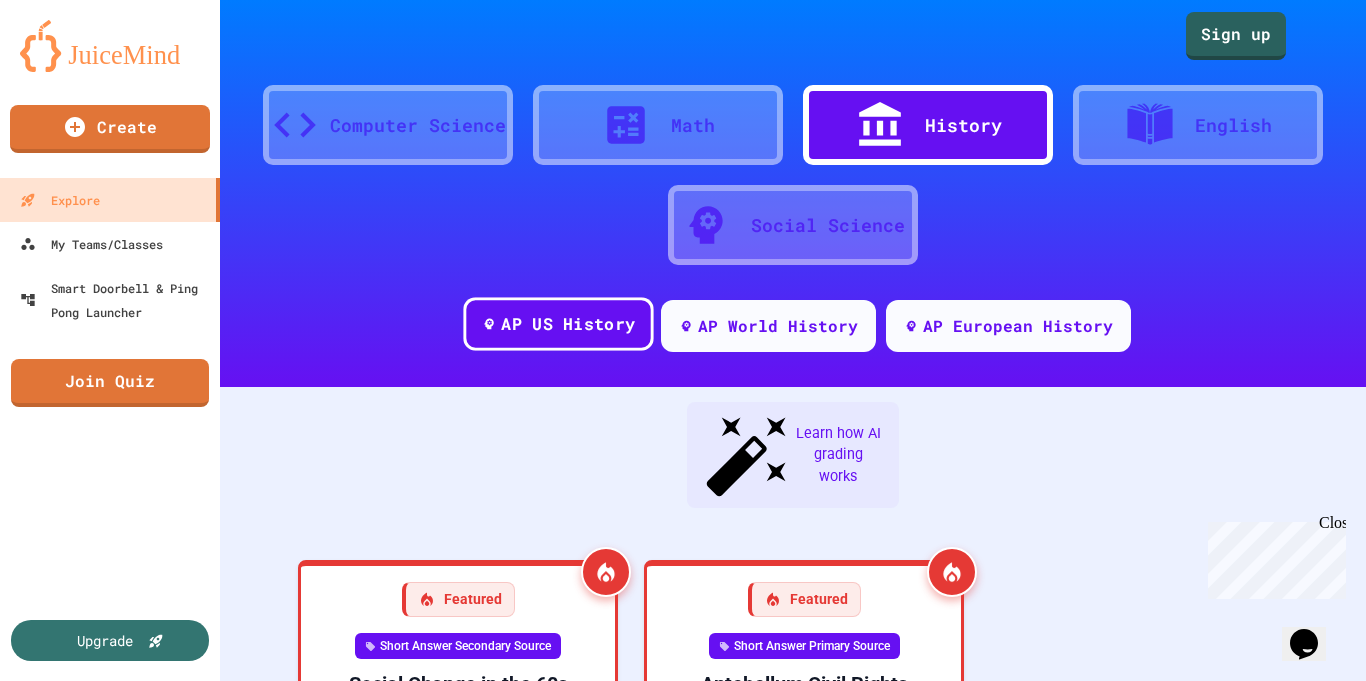 click on "AP US History" at bounding box center (568, 324) 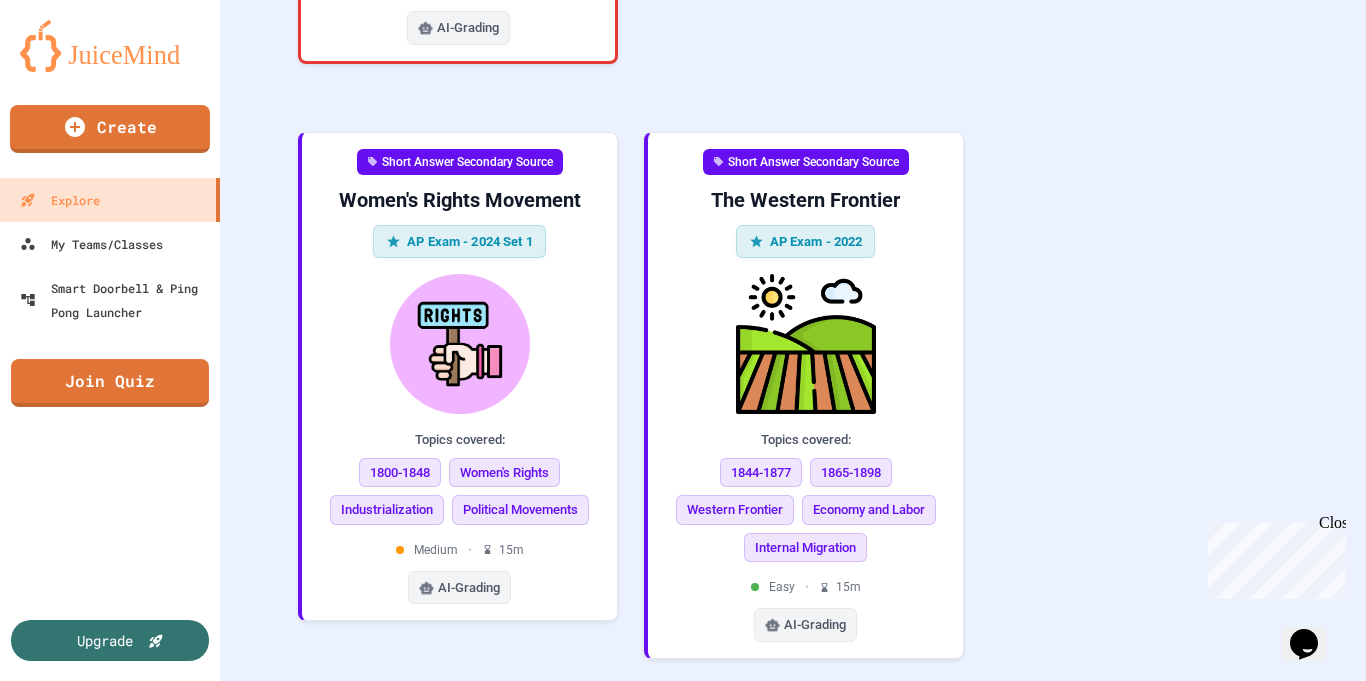 scroll, scrollTop: 2446, scrollLeft: 0, axis: vertical 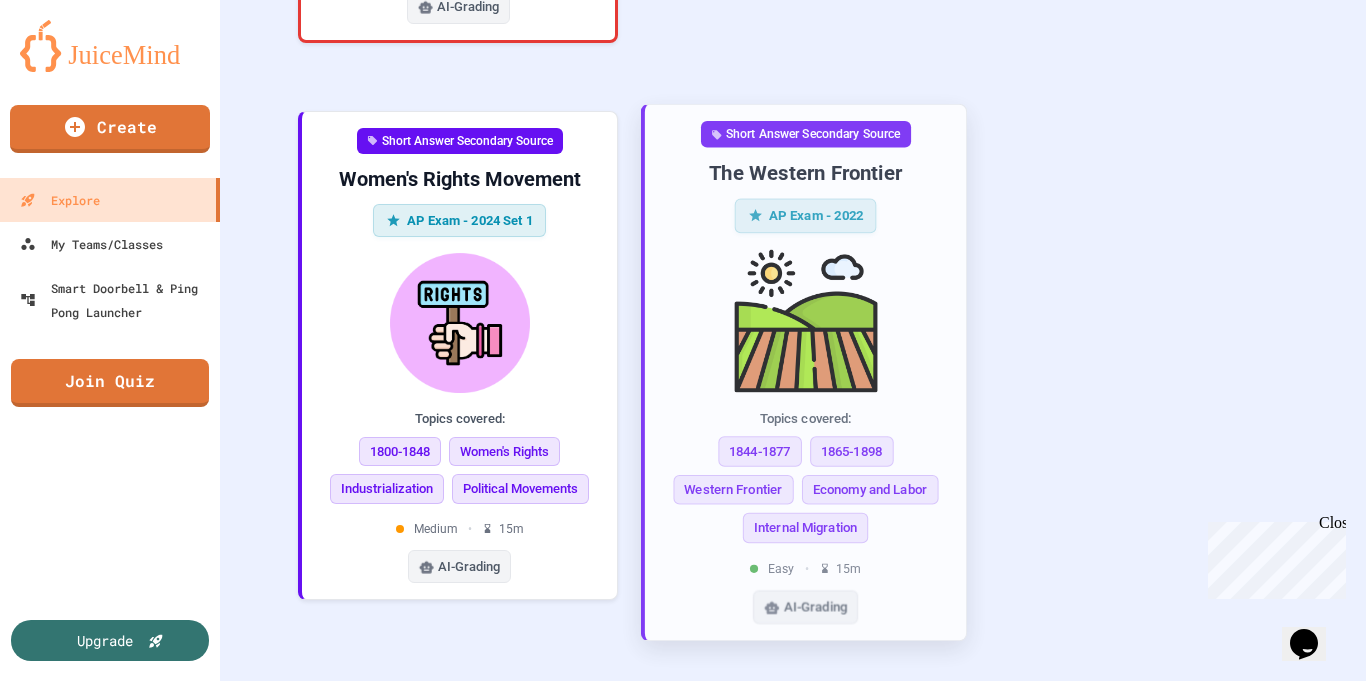 click at bounding box center [805, 320] 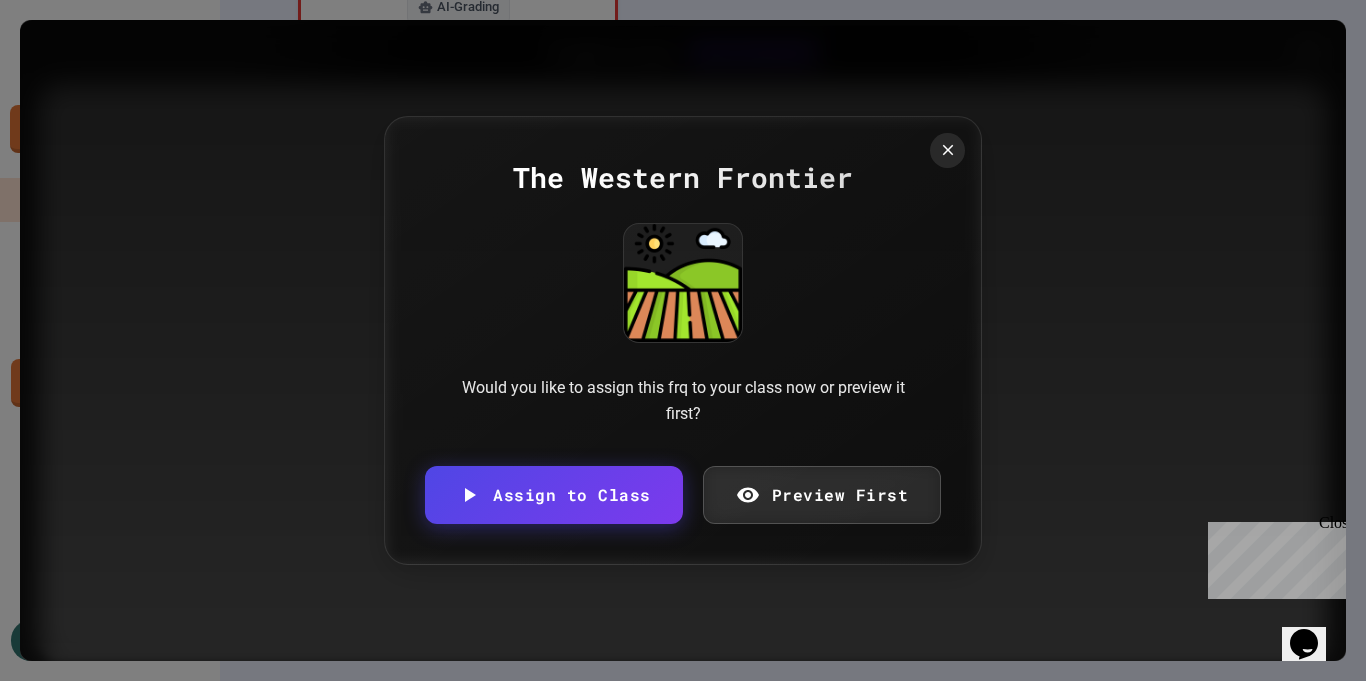 click on "Preview First" at bounding box center (822, 495) 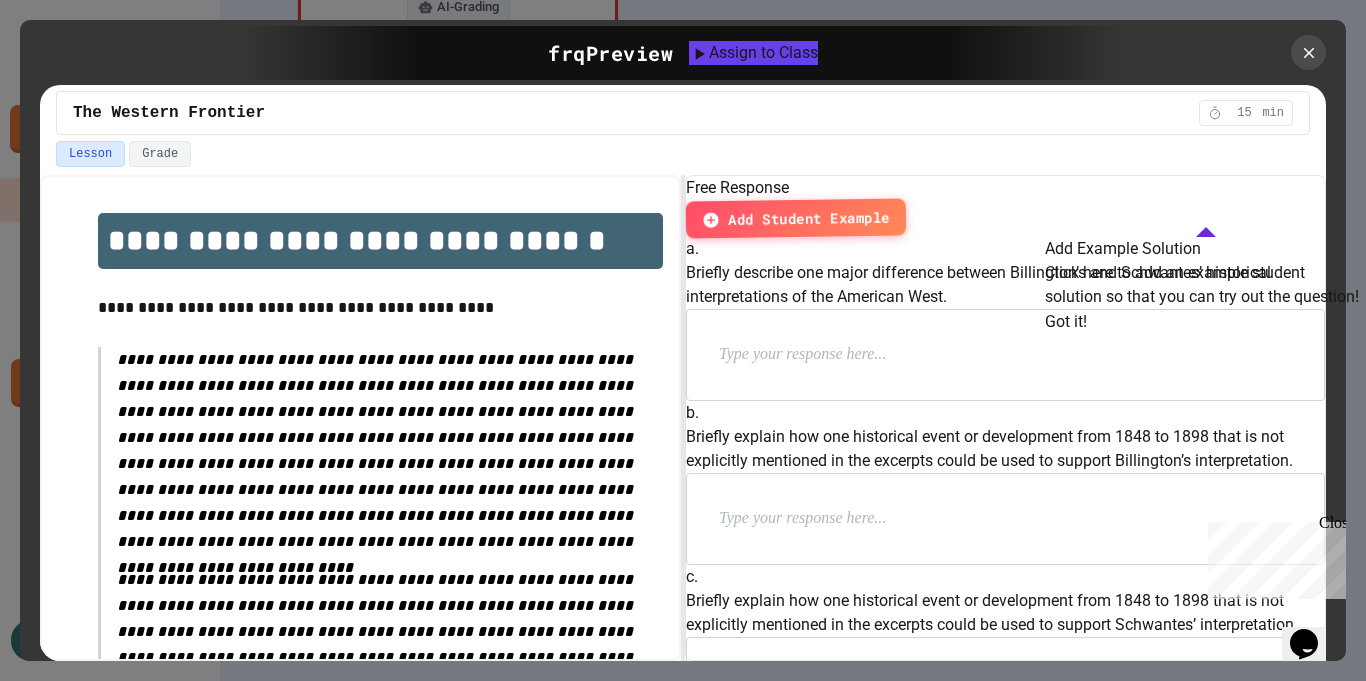 scroll, scrollTop: 0, scrollLeft: 0, axis: both 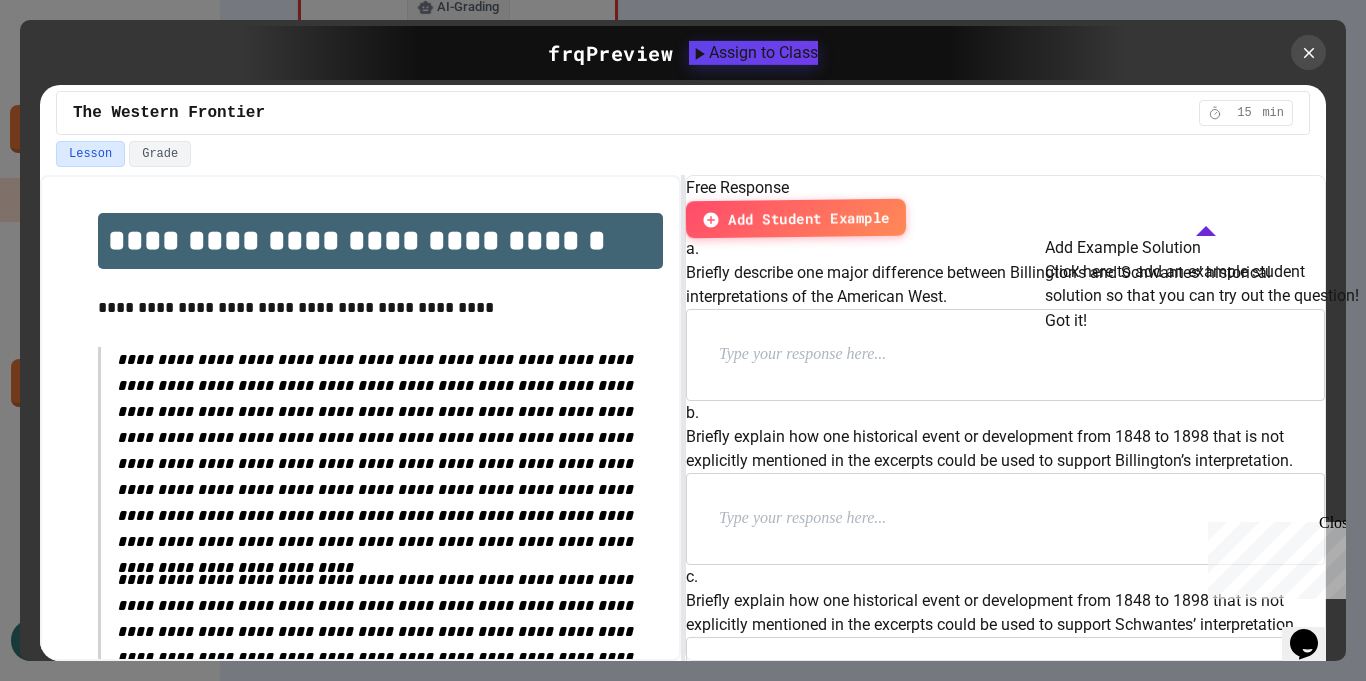 click on "Got it!" at bounding box center [1066, 321] 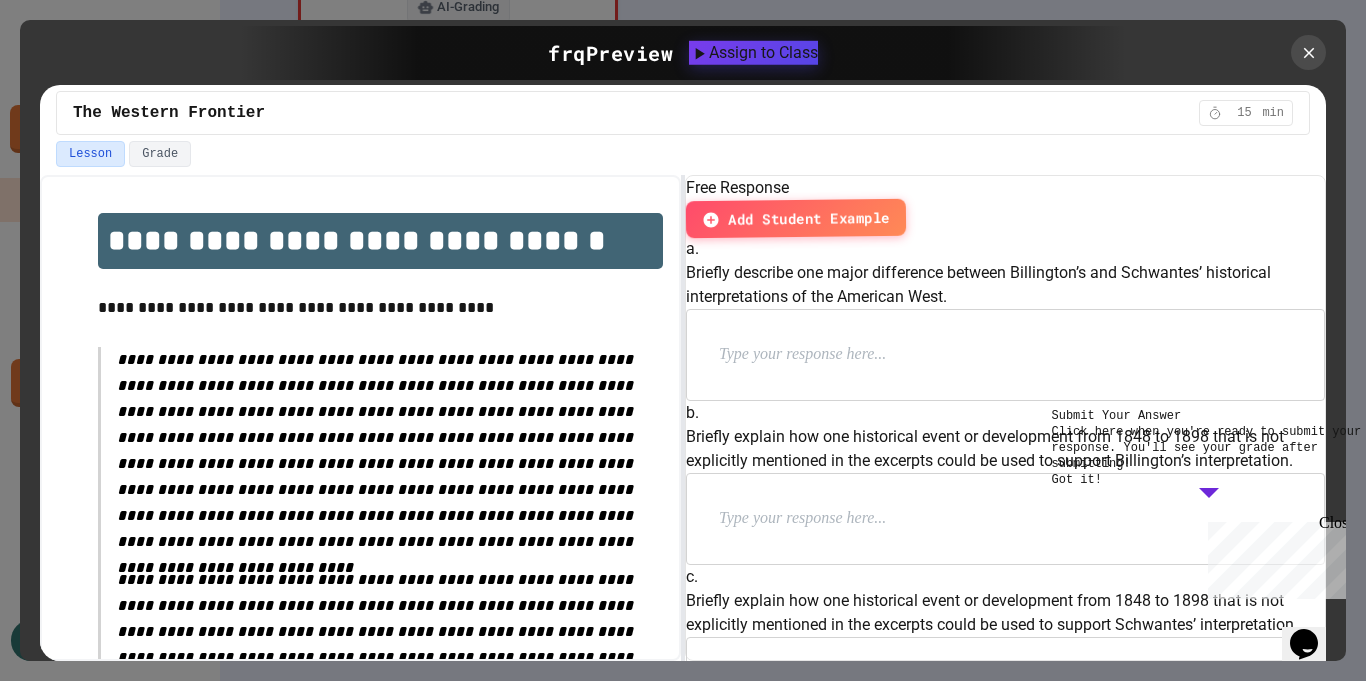click on "Close" at bounding box center [1331, 526] 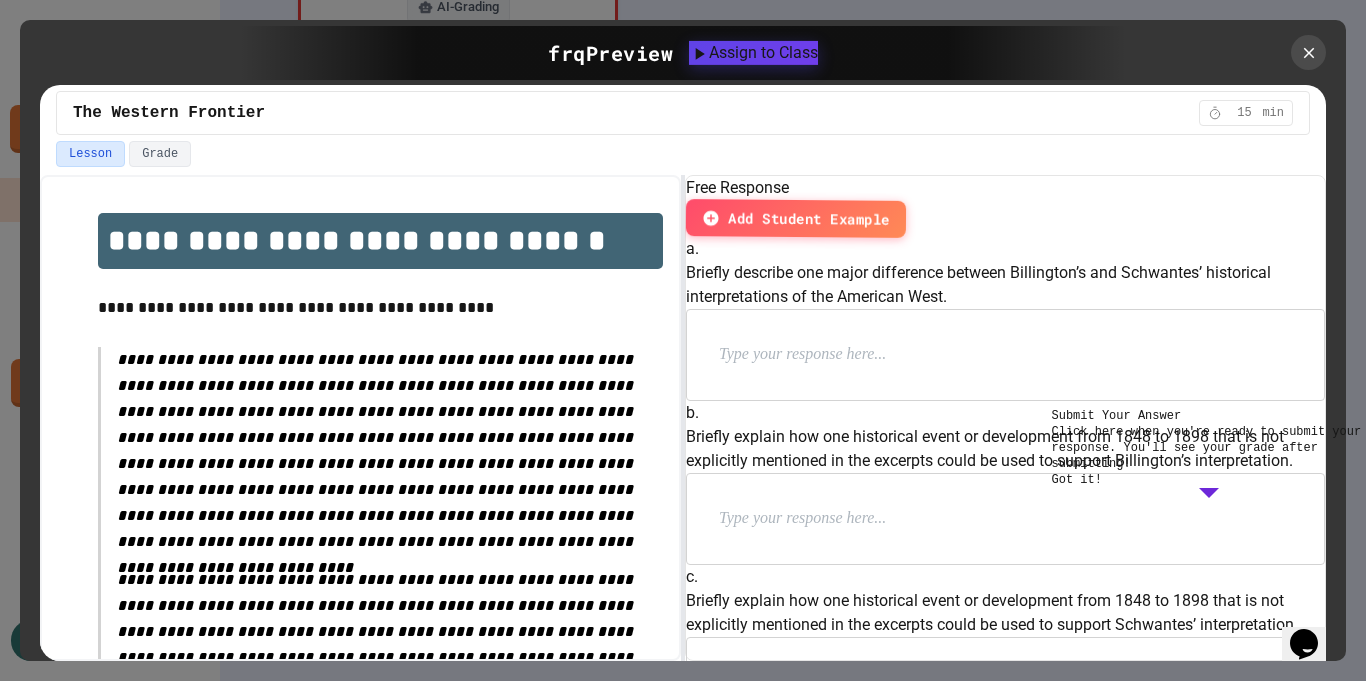 click on "Got it!" at bounding box center (1077, 480) 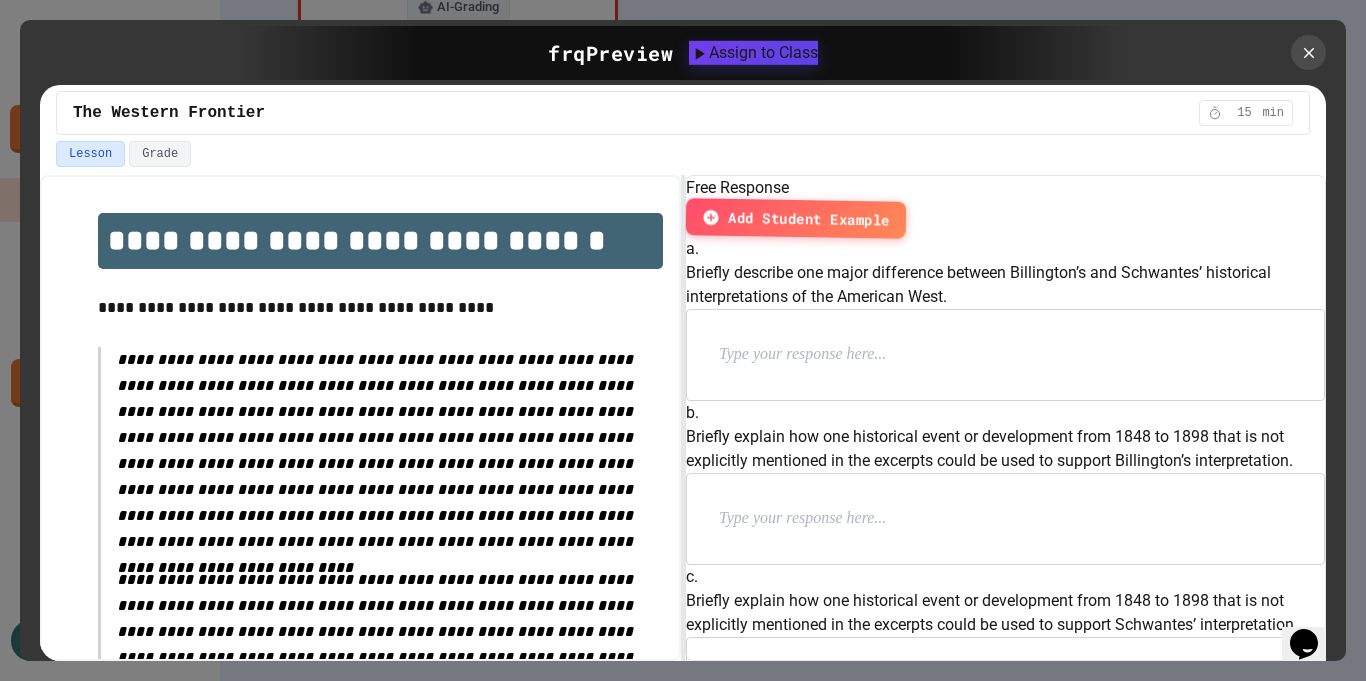 scroll, scrollTop: 0, scrollLeft: 0, axis: both 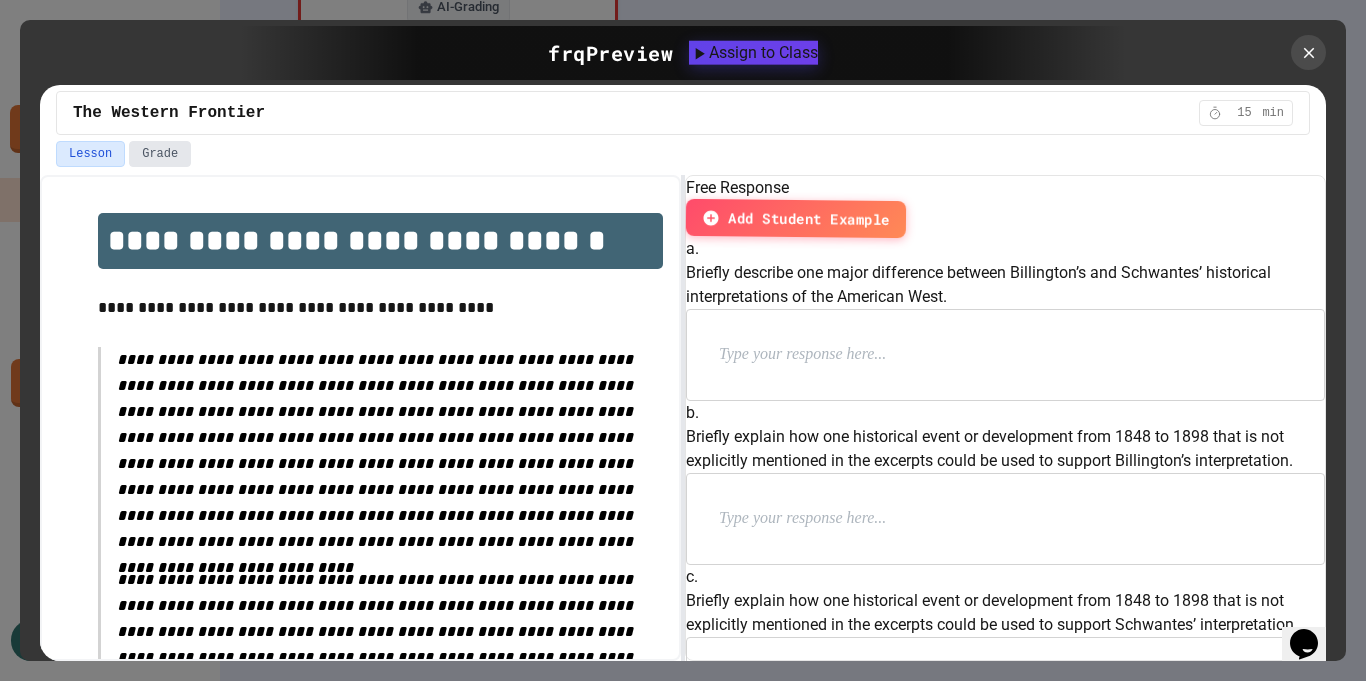 click on "Grade" at bounding box center [160, 154] 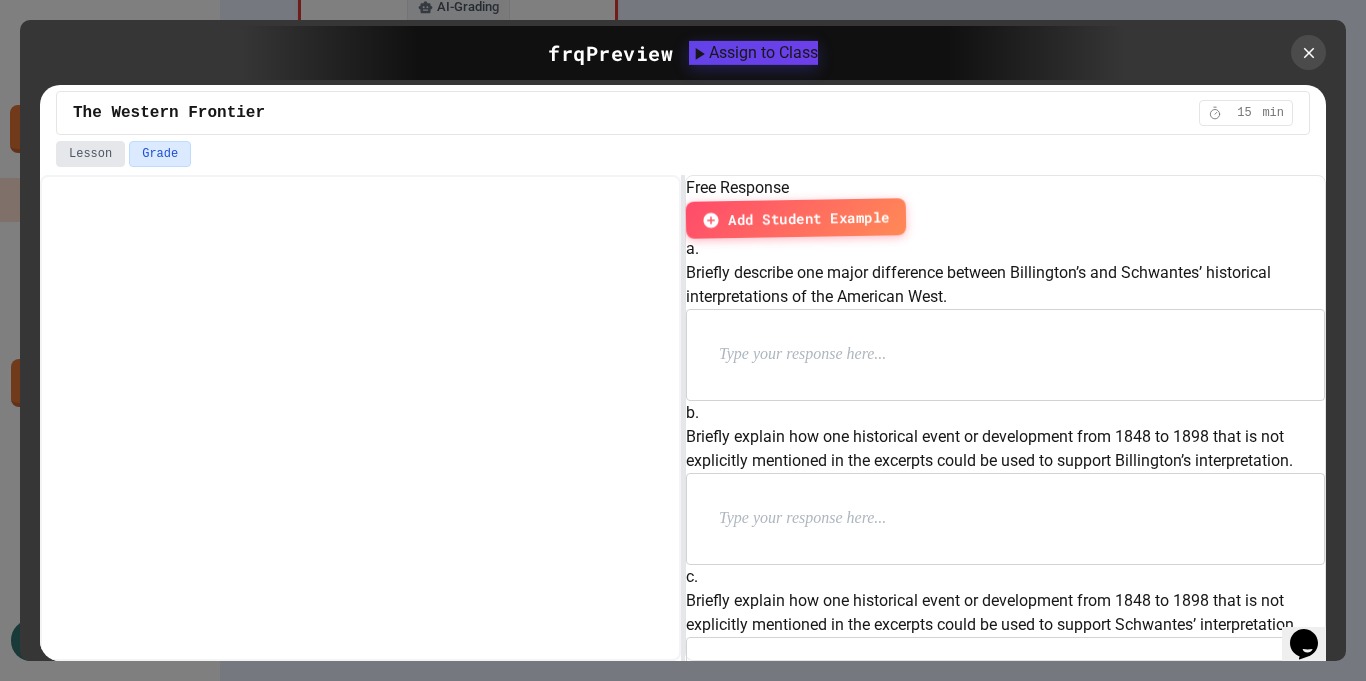 click on "Lesson" at bounding box center [90, 154] 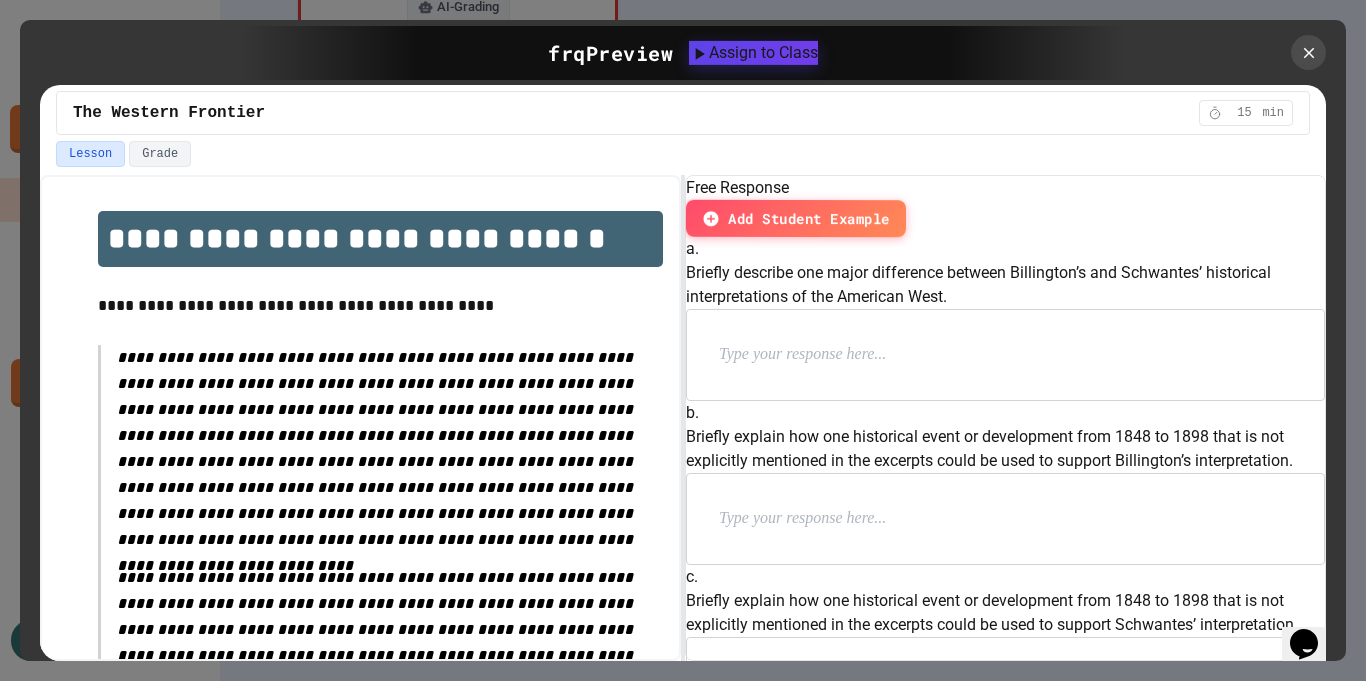 scroll, scrollTop: 0, scrollLeft: 0, axis: both 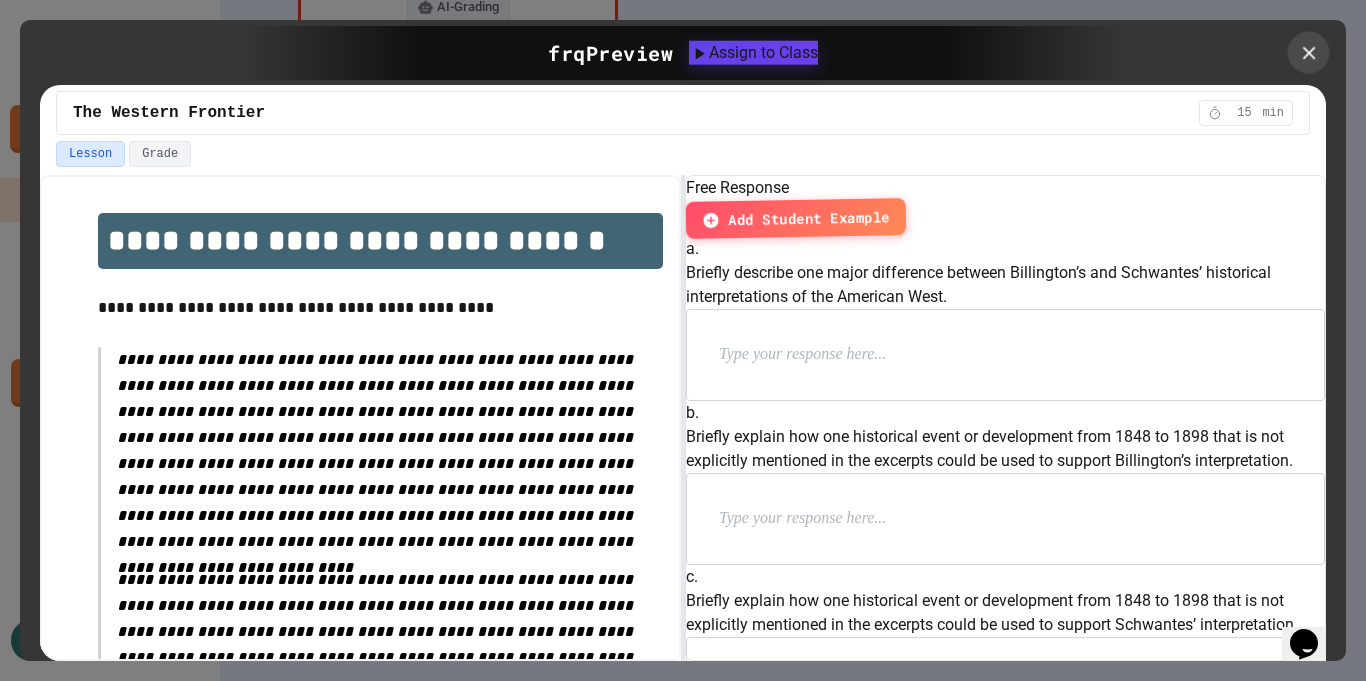 click 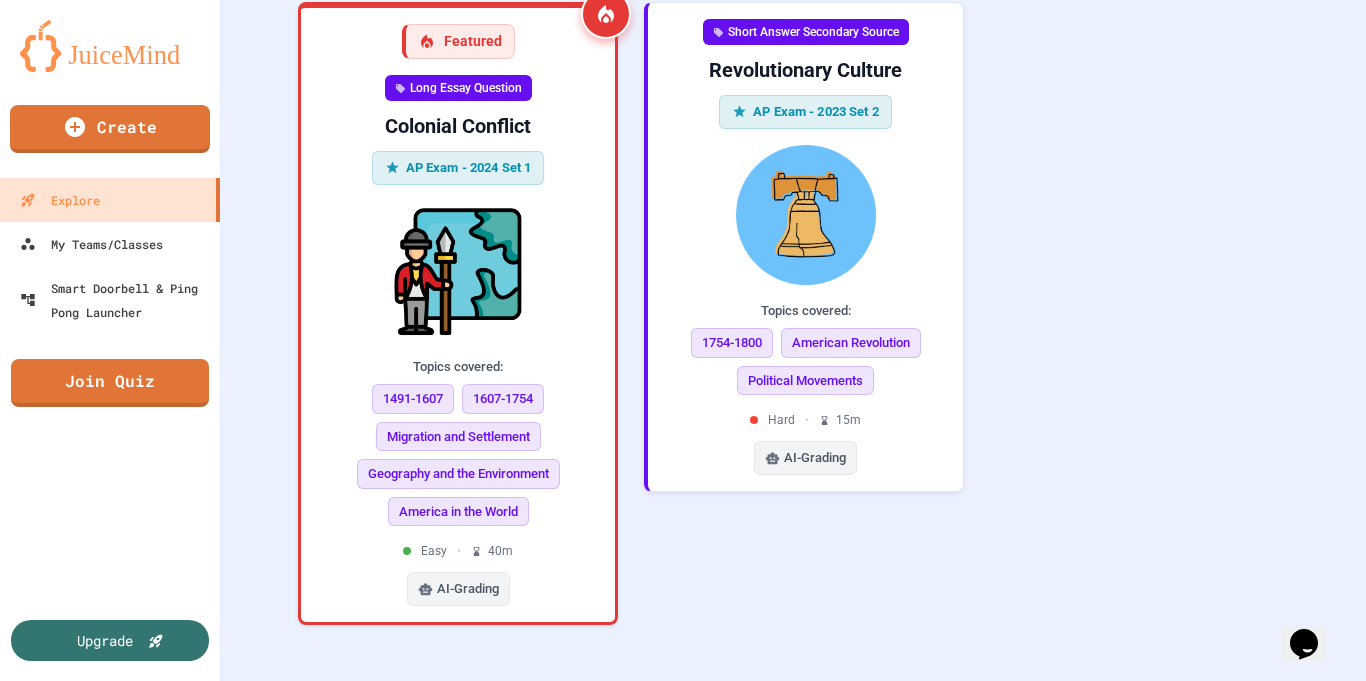 scroll, scrollTop: 1847, scrollLeft: 0, axis: vertical 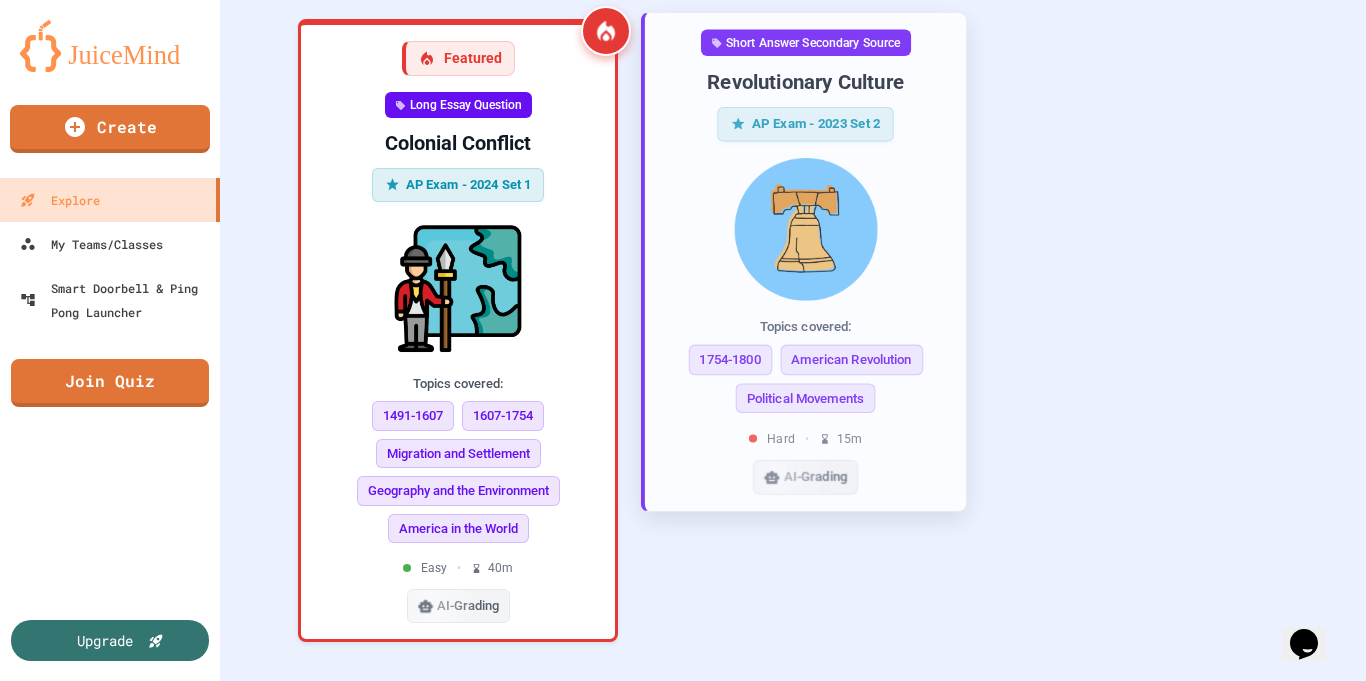 click at bounding box center [805, 228] 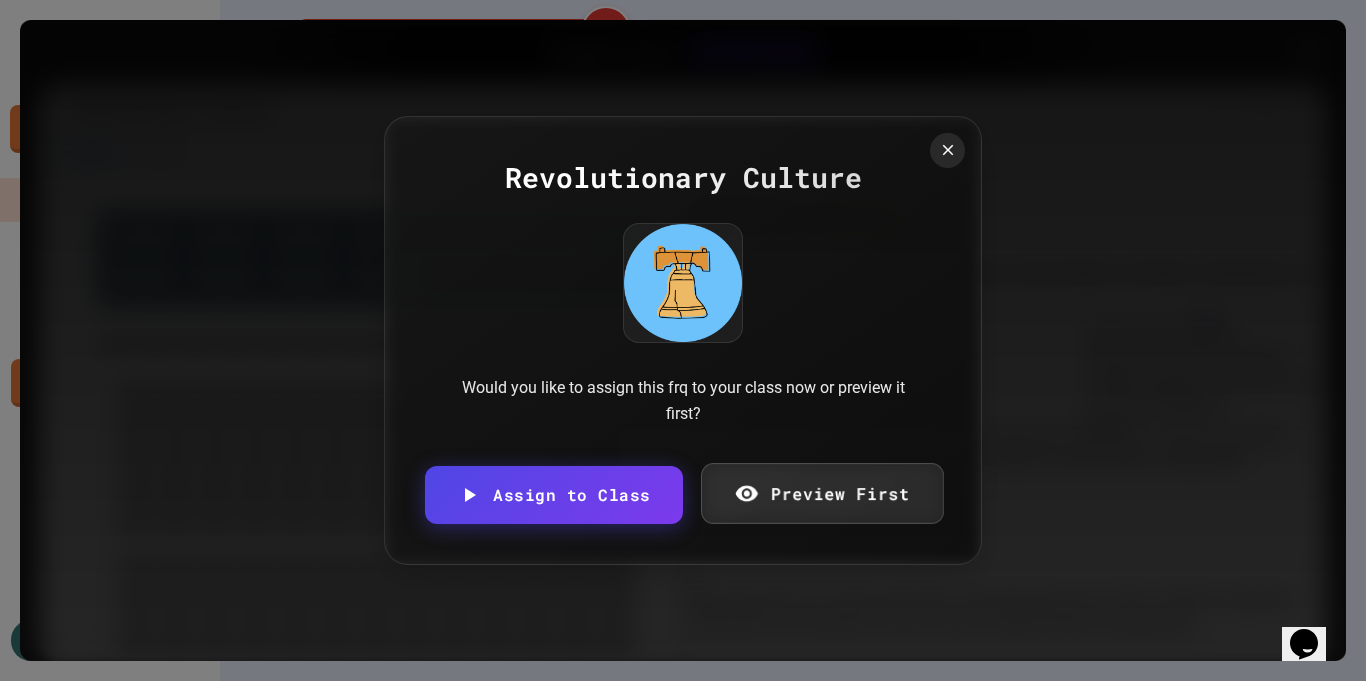 click on "Preview First" at bounding box center (822, 493) 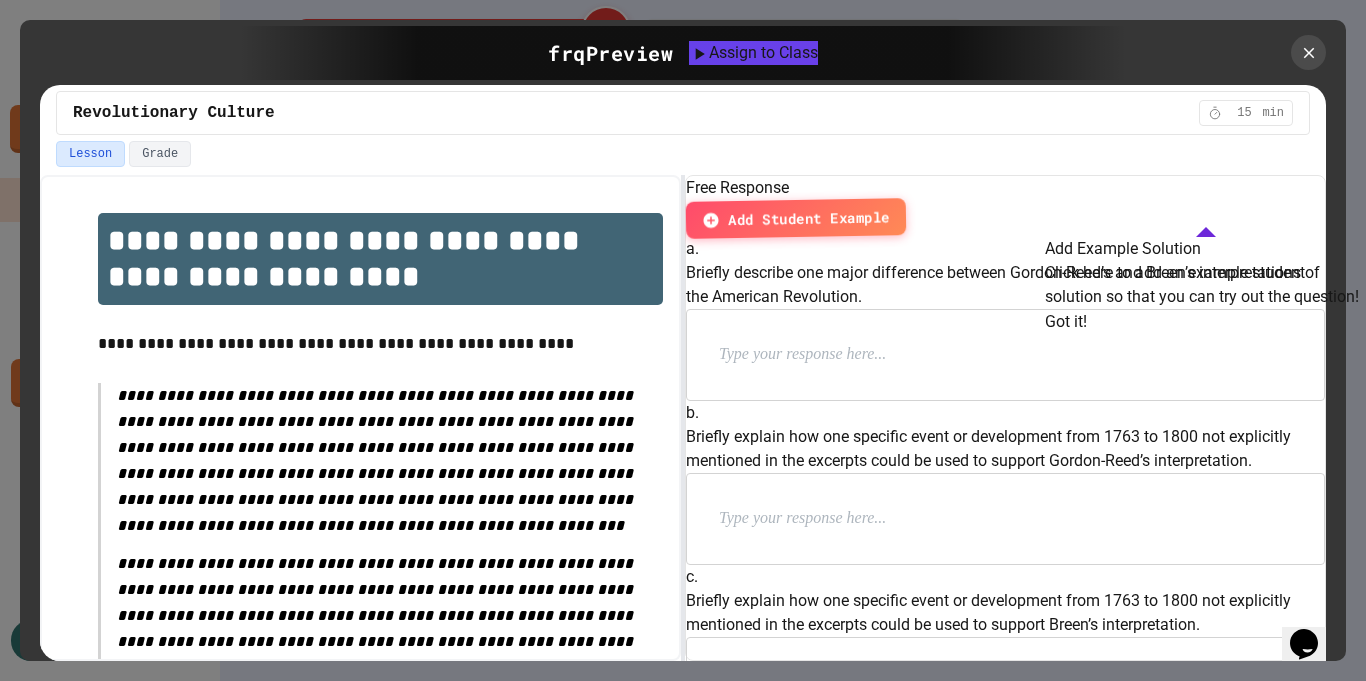 scroll, scrollTop: 267, scrollLeft: 0, axis: vertical 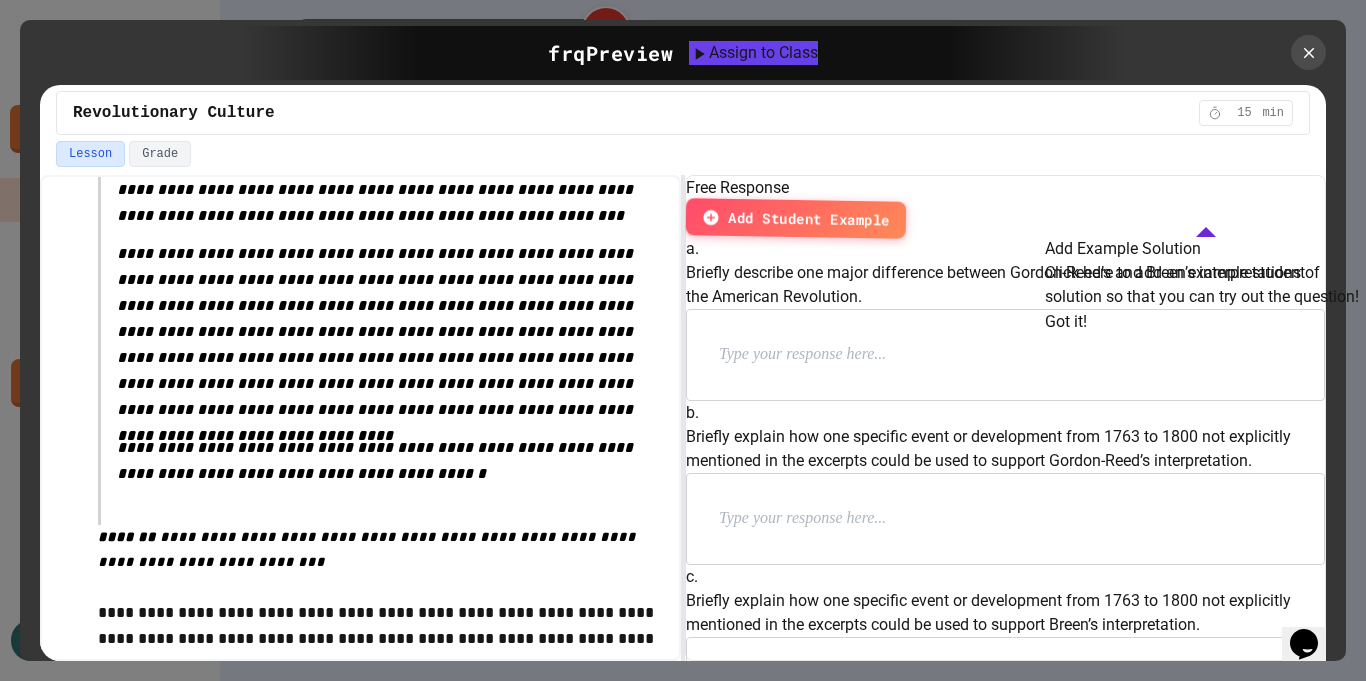 click on "Got it!" at bounding box center [1066, 322] 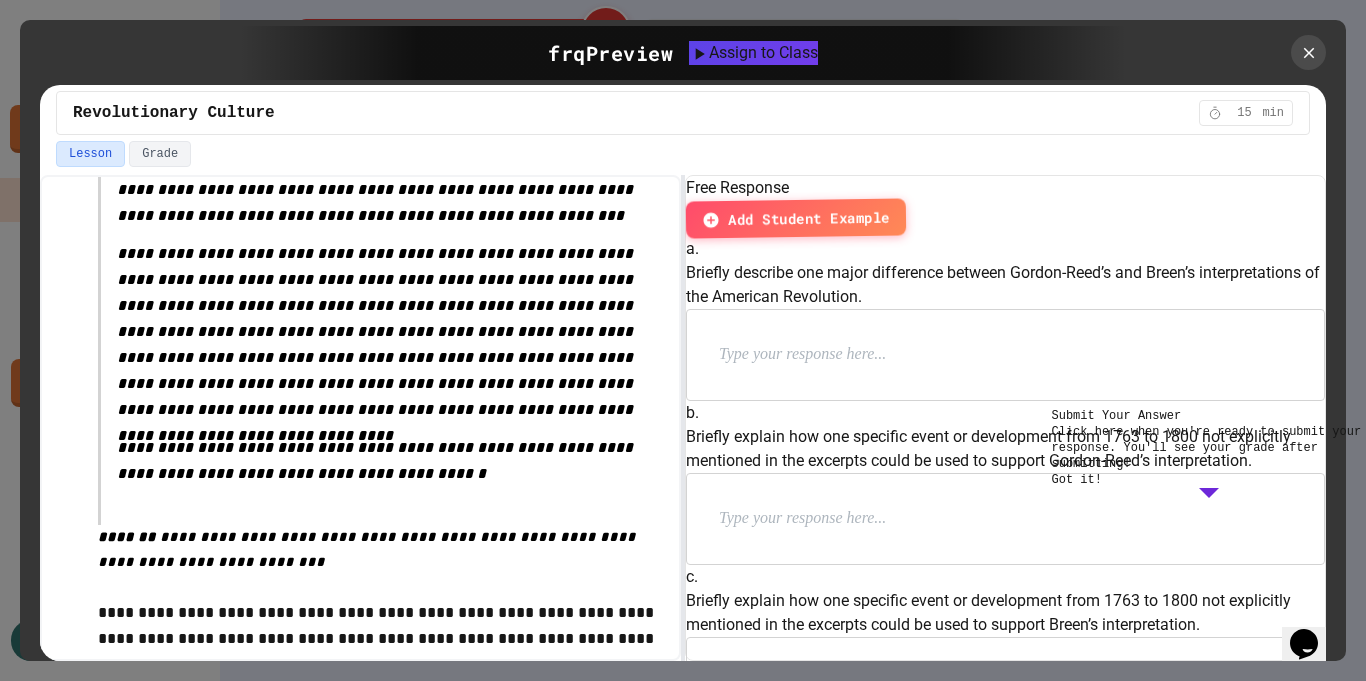 click on "Got it!" at bounding box center (1077, 480) 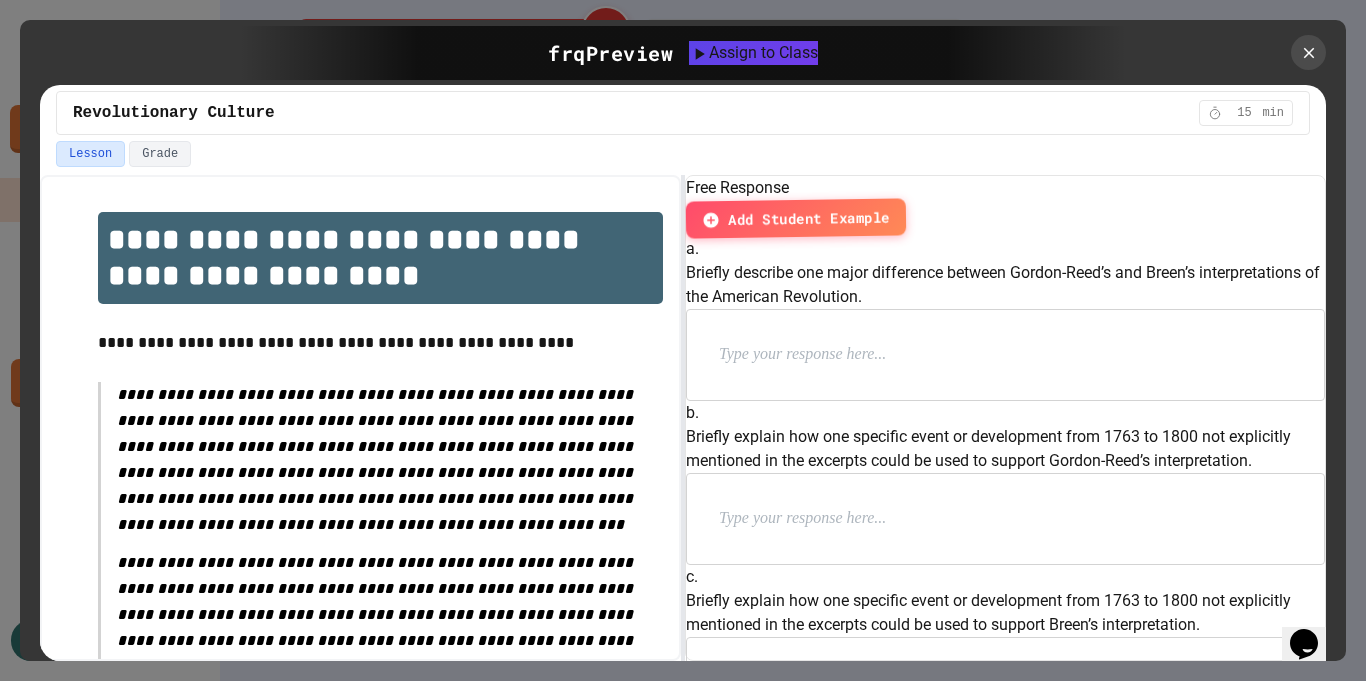 scroll, scrollTop: 0, scrollLeft: 0, axis: both 